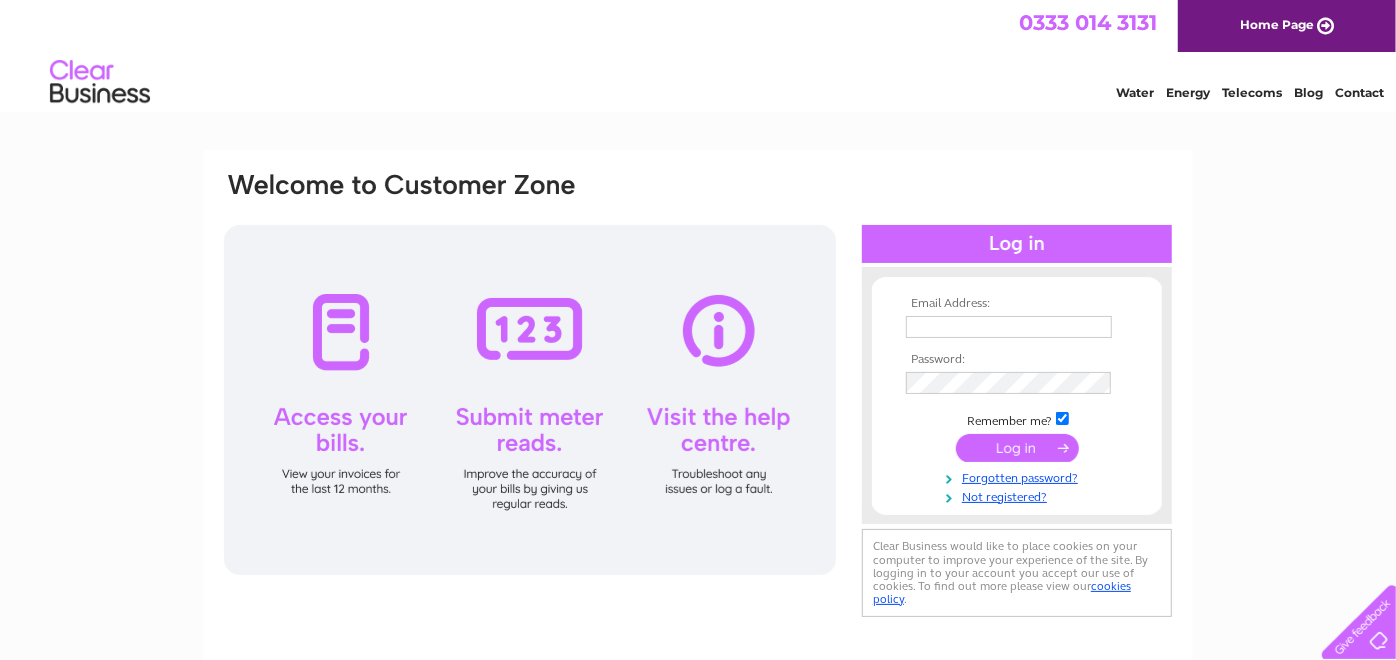 scroll, scrollTop: 0, scrollLeft: 0, axis: both 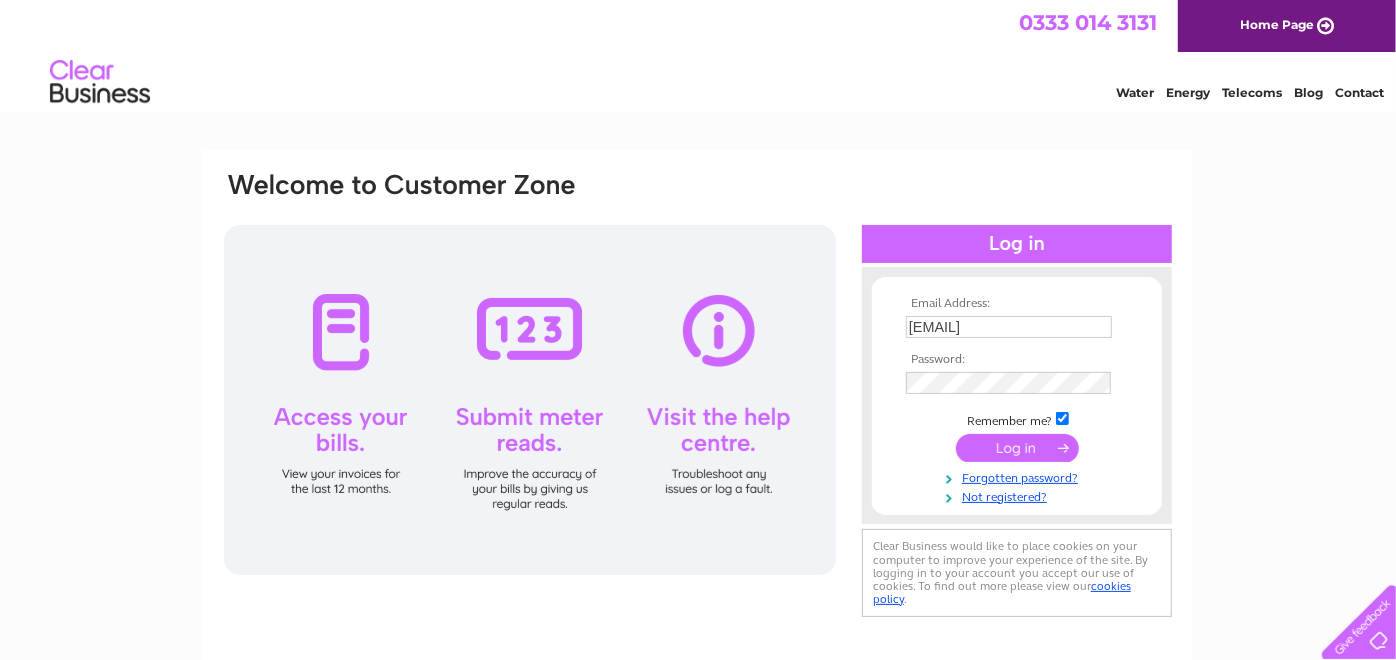 click at bounding box center [1017, 448] 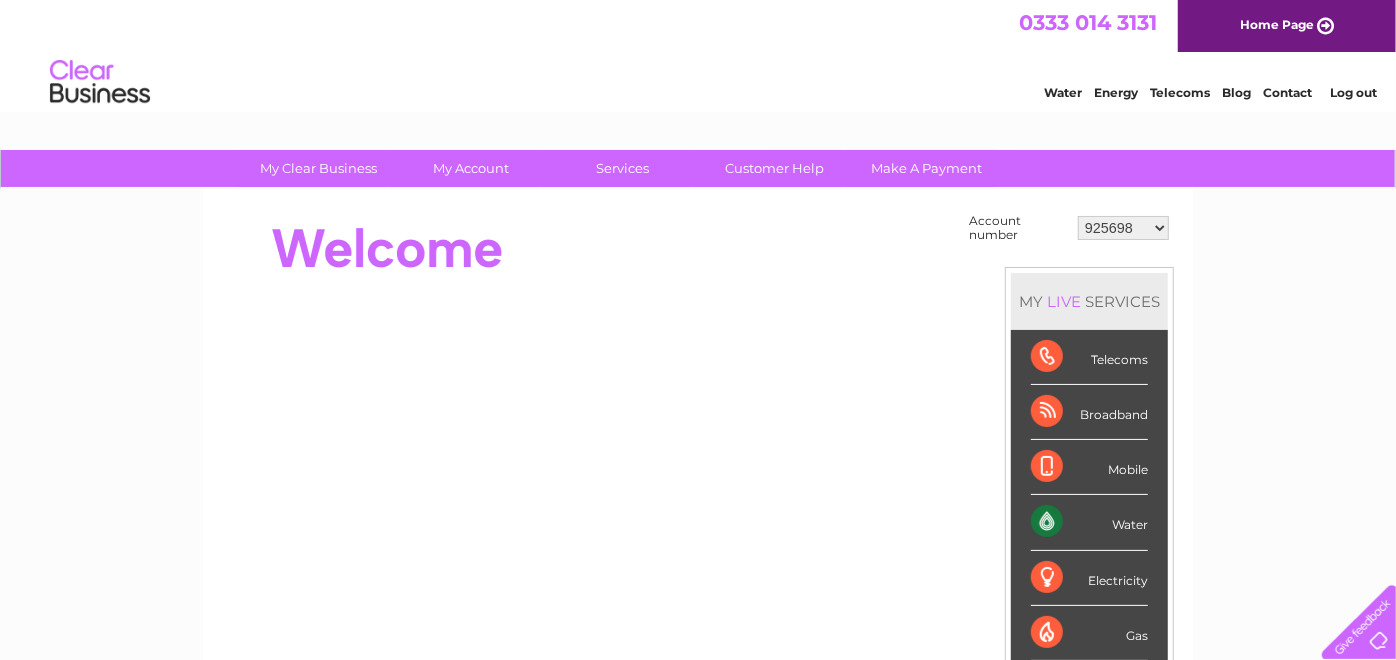 scroll, scrollTop: 0, scrollLeft: 0, axis: both 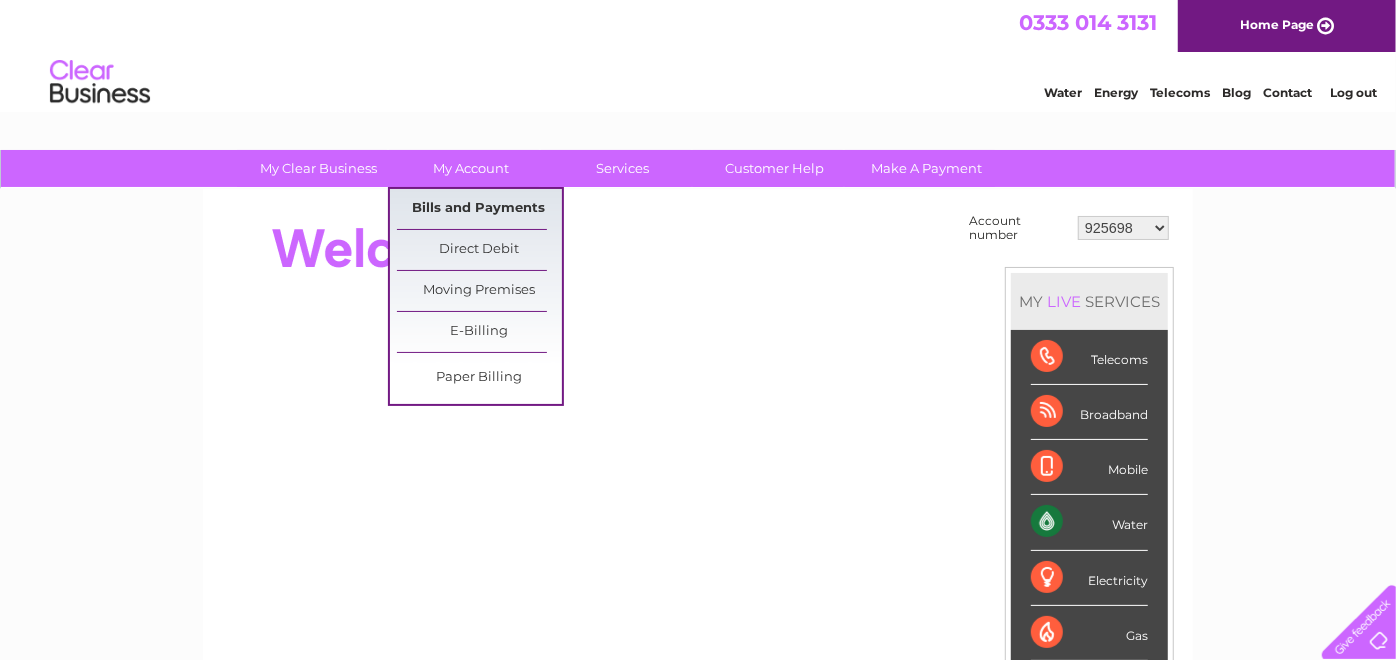 click on "Bills and Payments" at bounding box center (479, 209) 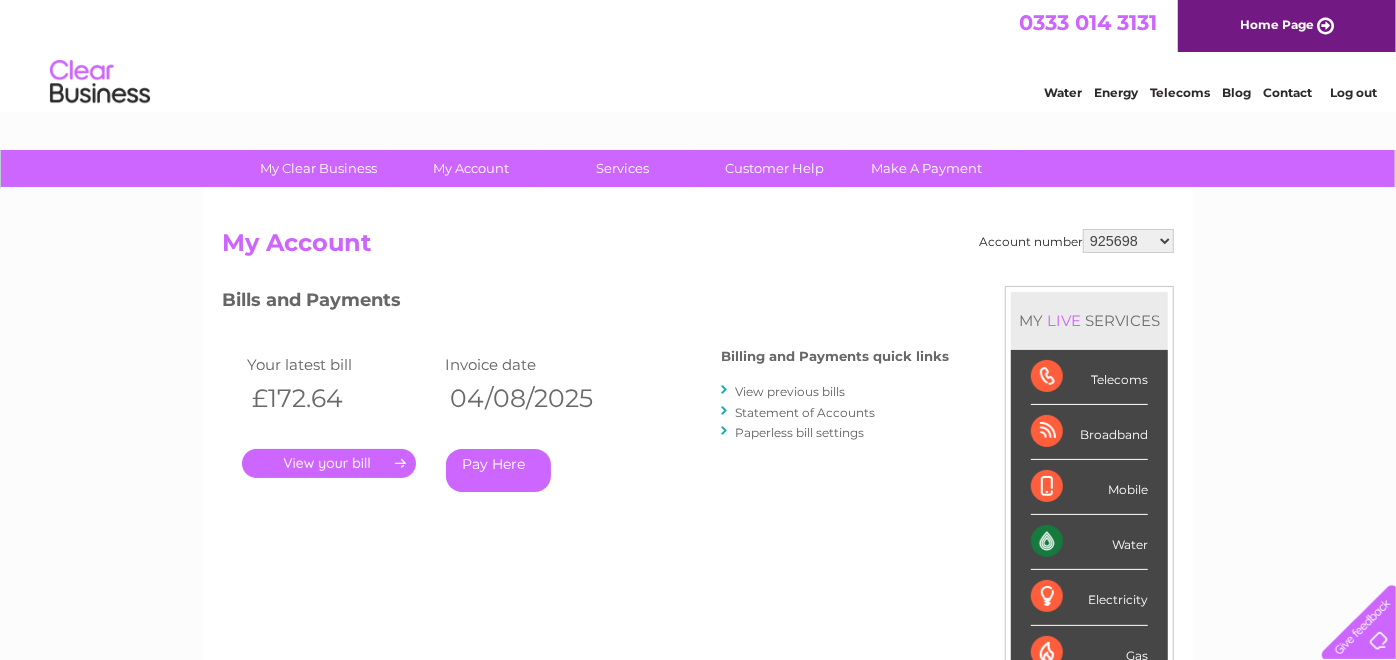 scroll, scrollTop: 0, scrollLeft: 0, axis: both 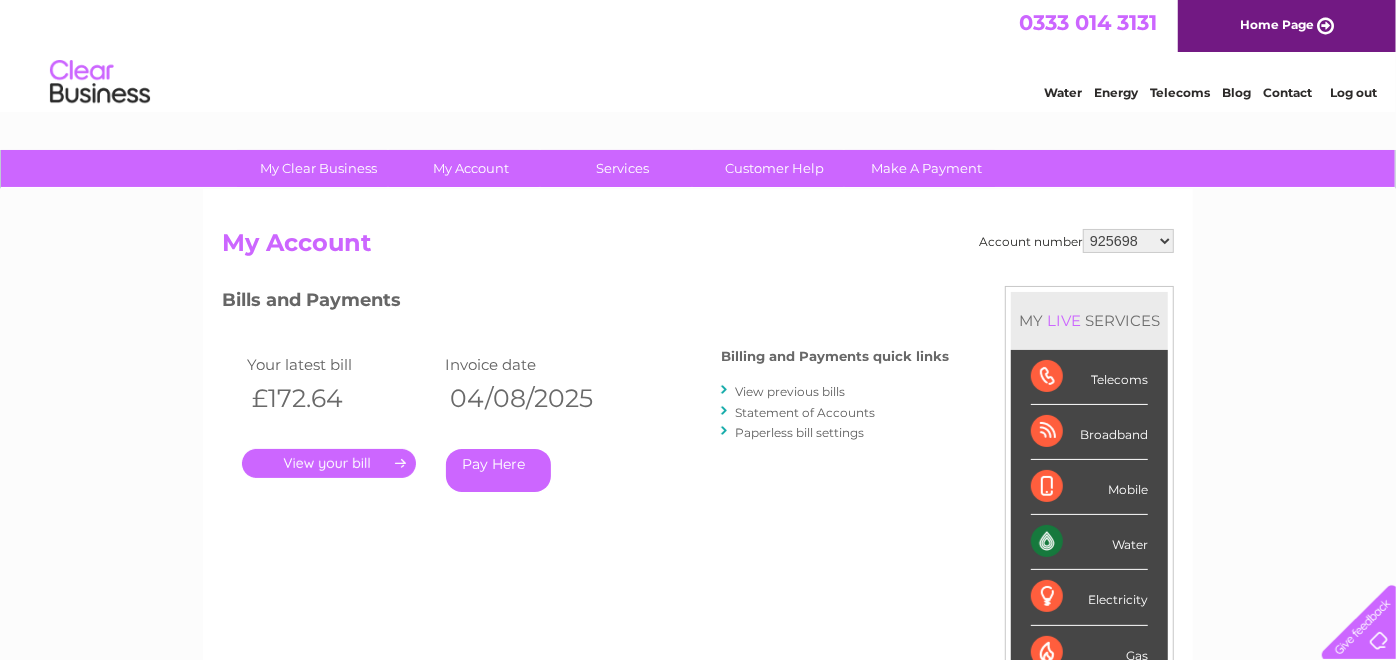 click on "View previous bills" at bounding box center (790, 391) 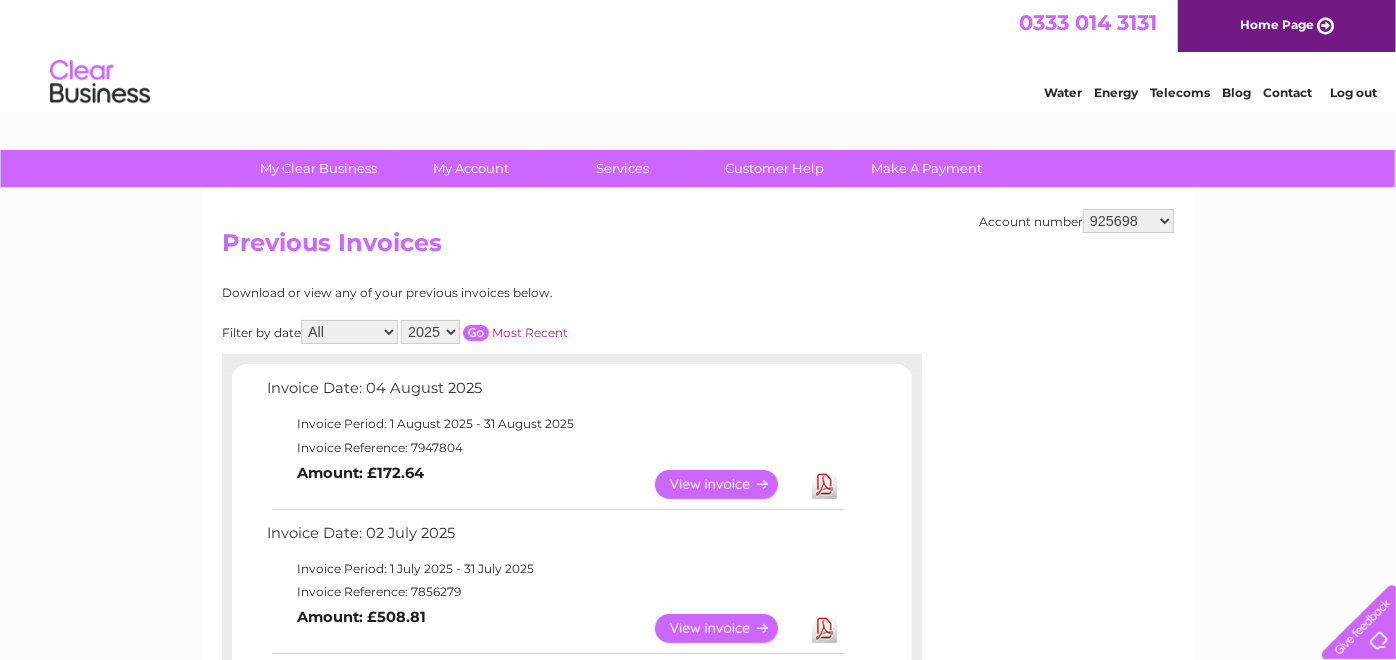 scroll, scrollTop: 0, scrollLeft: 0, axis: both 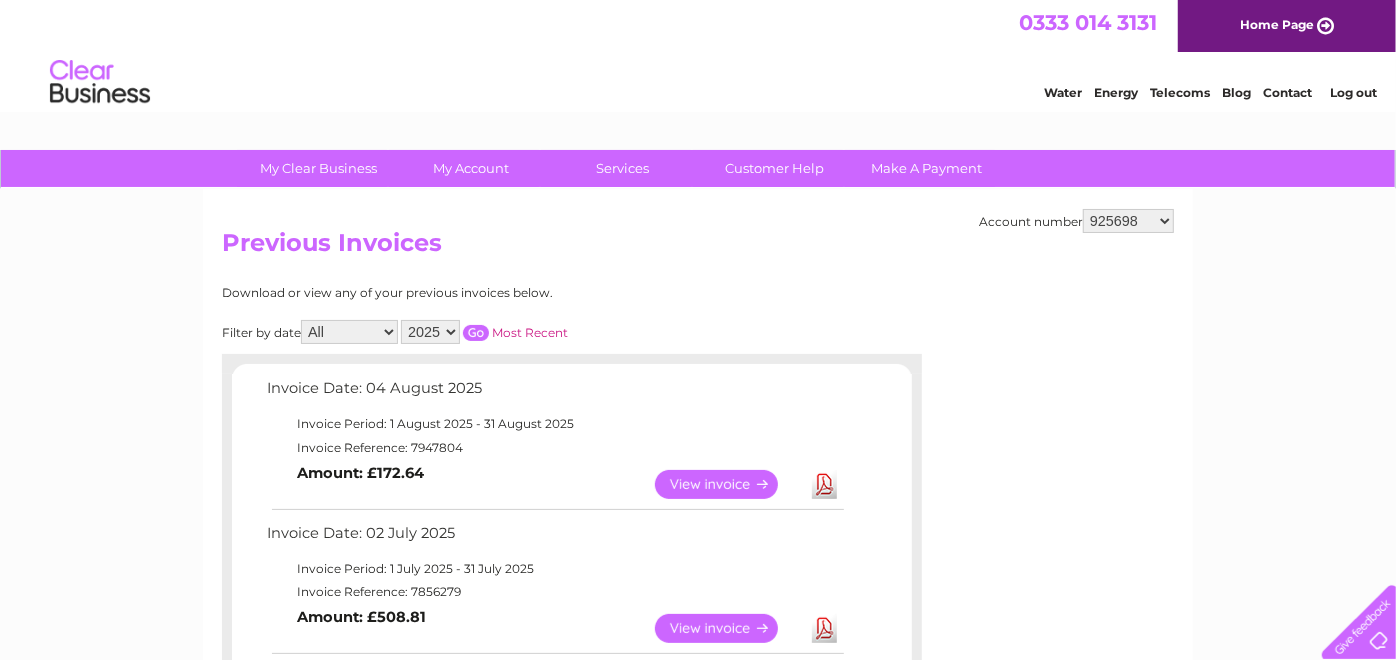 click on "925698
934462
934831
938572
941363
942374
952730
966731
966770
967205
971927
971928
978559
979607
985178
985179
985849
986453
990286
991618
993017
1081768
1082282
1083373
1083378
1085238
1089701
1090650
1091796
1092614
1108616
1112854
1117153
1118441
1120525
1124388
1125578
1128961
1129884
1136252
1138444
1140474
1148754
1150161
1154871
1155319
1156466
30267443
30270485
30270508
30270514
30271835
30280606
30280699
30280747
30282780
30284582
30284637
30284735
30293800
30294015
30297332
30299135
30299537
30299937
30300560
30300691
30301050
30301360
30301933
30303150
30304650
30305512
30306193
30309425
30309568
30311434
30311676
30312994
30314930
30315102
30316678
30317572
30318144
30319503
30319725
30320063
30322877" at bounding box center (1128, 221) 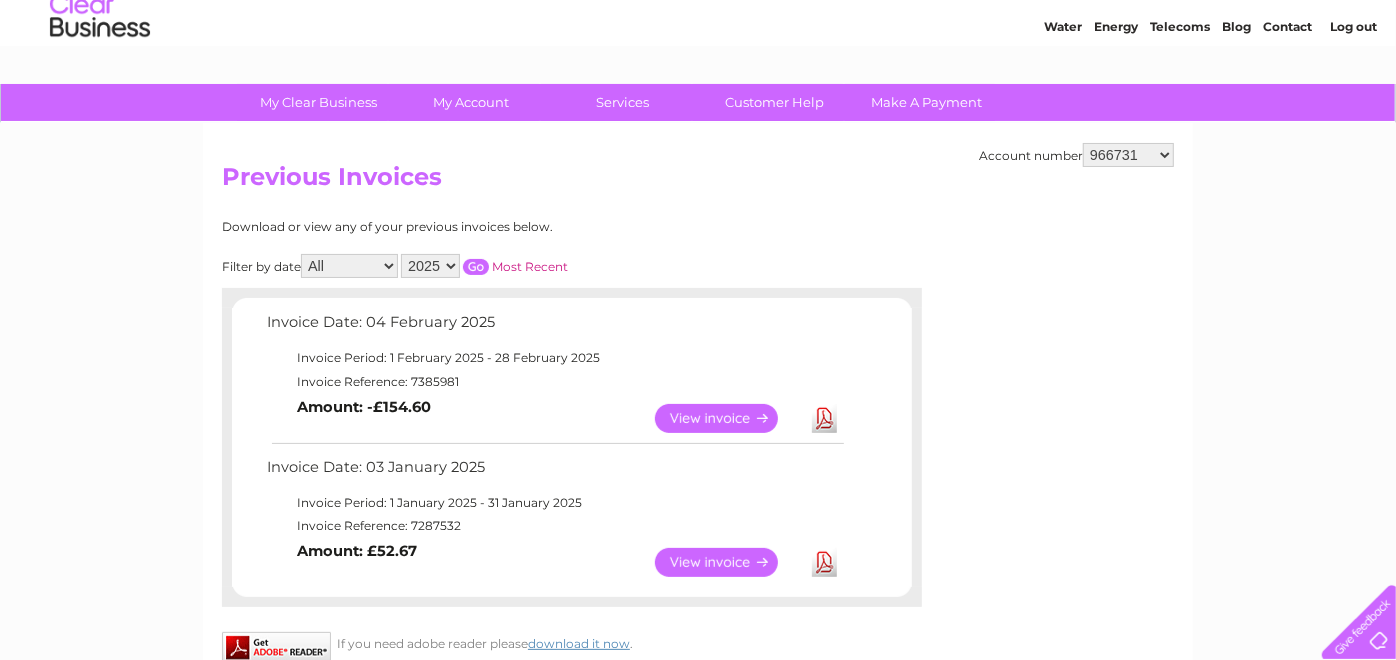 scroll, scrollTop: 111, scrollLeft: 0, axis: vertical 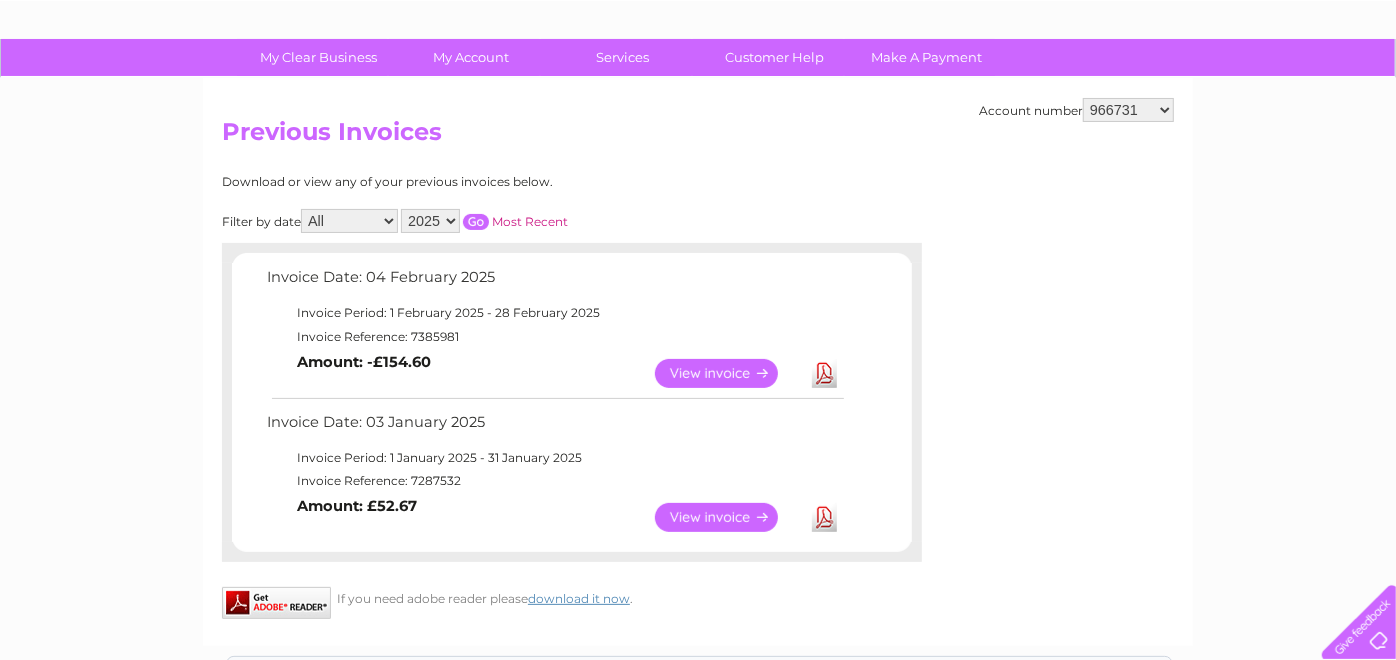 click on "Download" at bounding box center (824, 373) 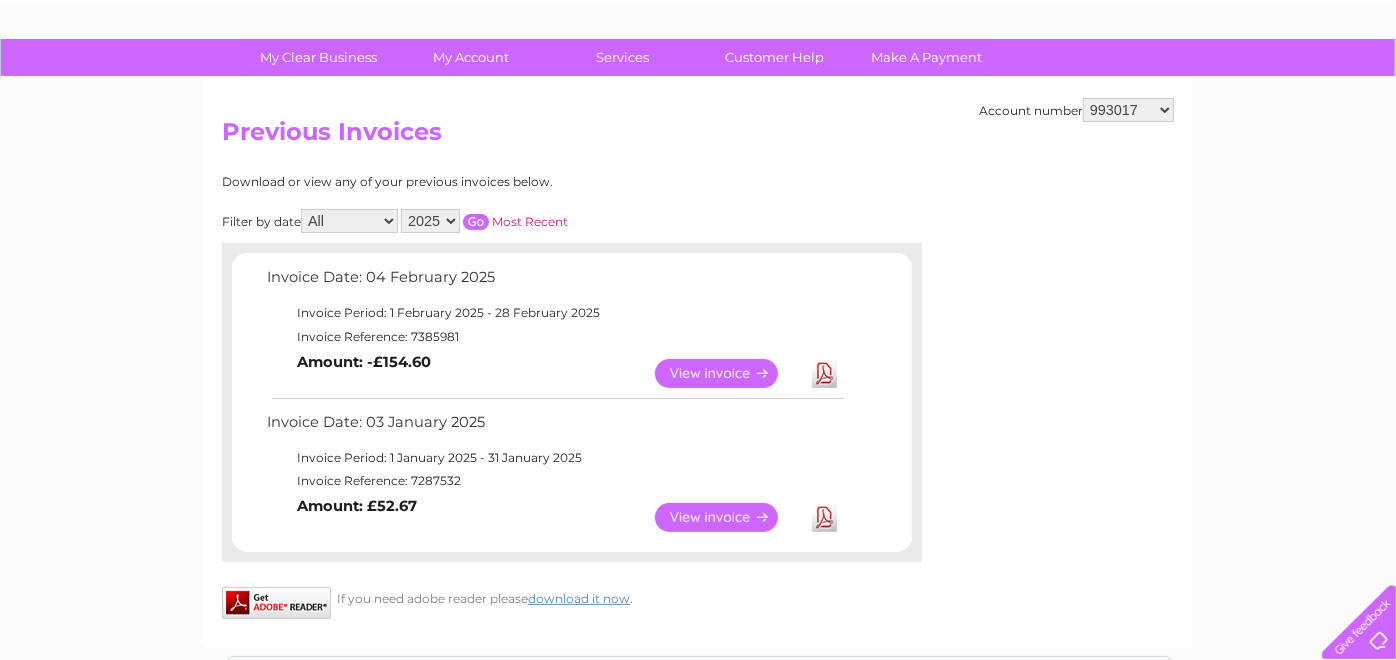 click on "925698
934462
934831
938572
941363
942374
952730
966731
966770
967205
971927
971928
978559
979607
985178
985179
985849
986453
990286
991618
993017
1081768
1082282
1083373
1083378
1085238
1089701
1090650
1091796
1092614
1108616
1112854
1117153
1118441
1120525
1124388
1125578
1128961
1129884
1136252
1138444
1140474
1148754
1150161
1154871
1155319
1156466
30267443
30270485
30270508
30270514
30271835
30280606
30280699
30280747
30282780
30284582
30284637
30284735
30293800
30294015
30297332
30299135
30299537
30299937
30300560
30300691
30301050
30301360
30301933
30303150
30304650
30305512
30306193
30309425
30309568
30311434
30311676
30312994
30314930
30315102
30316678
30317572
30318144
30319503
30319725
30320063
30322877" at bounding box center [1128, 110] 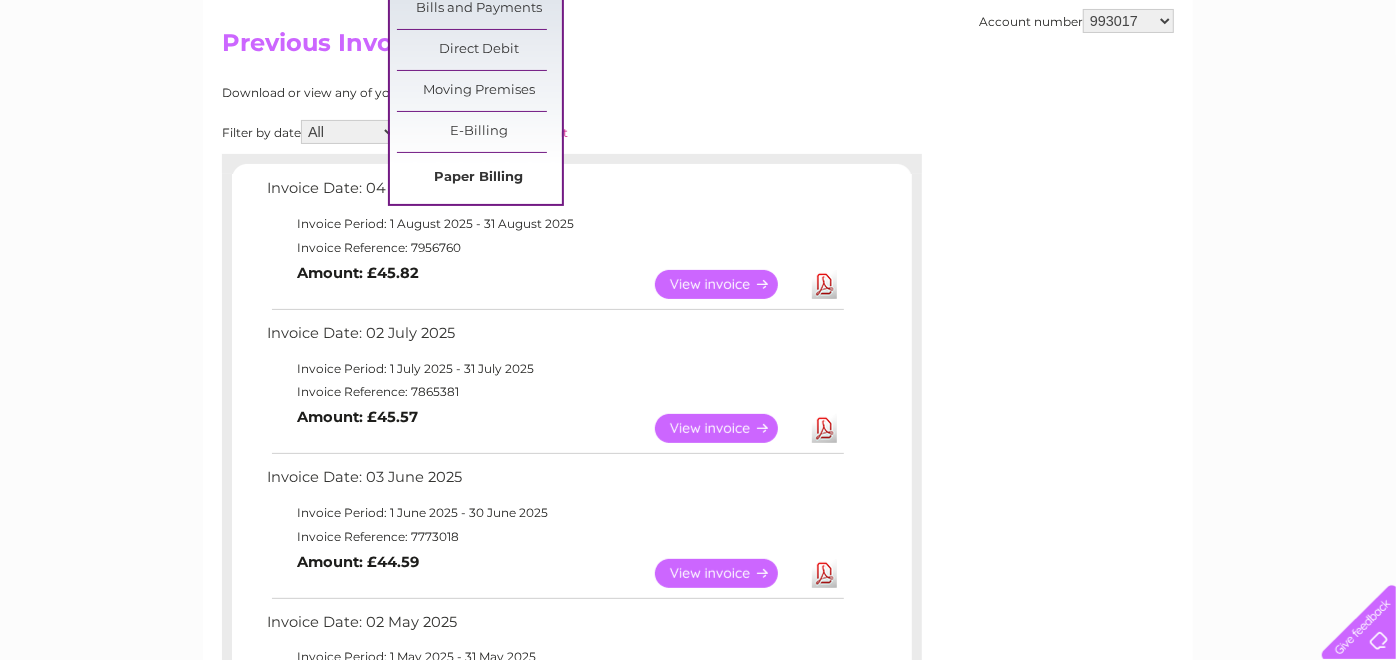 scroll, scrollTop: 222, scrollLeft: 0, axis: vertical 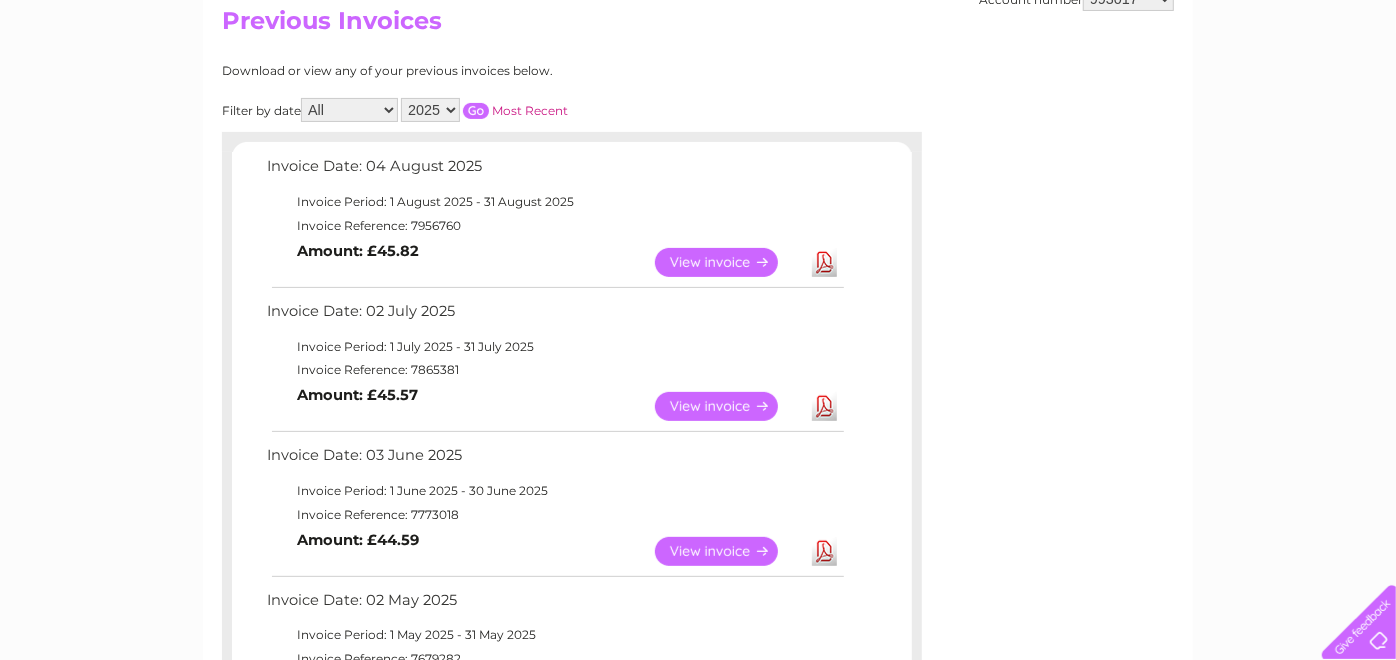 click on "Download" at bounding box center (824, 551) 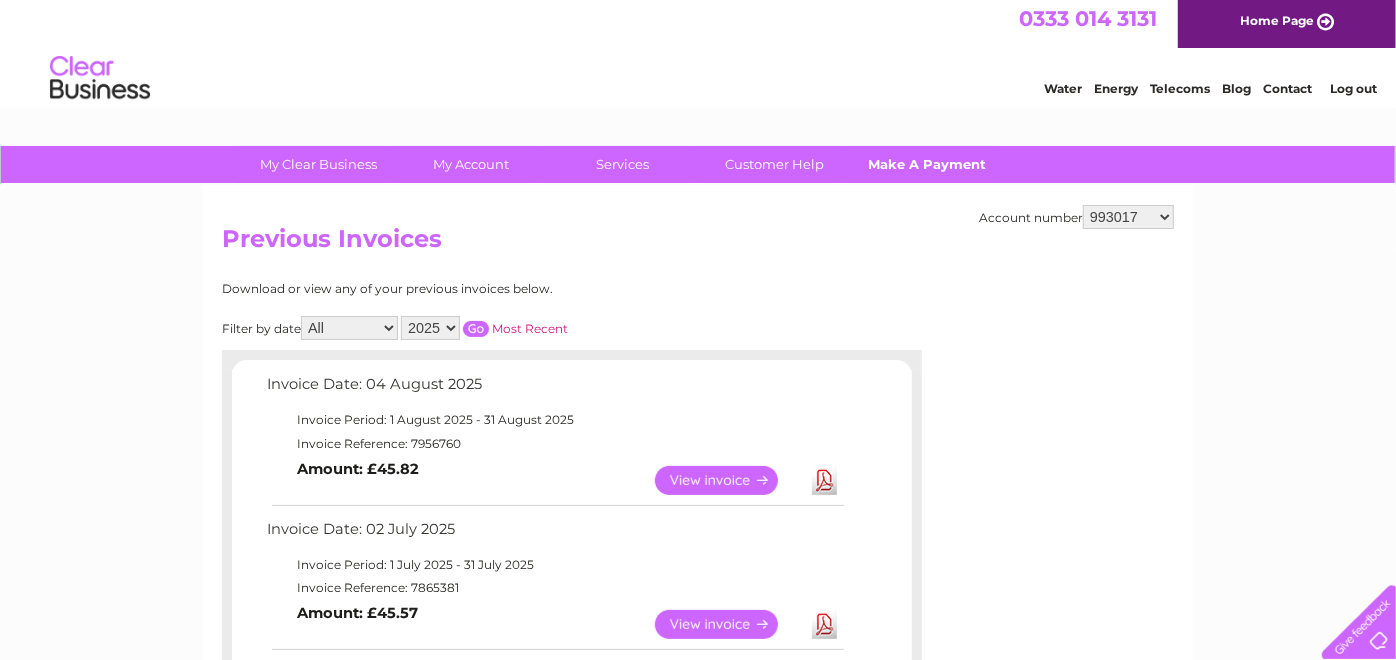 scroll, scrollTop: 0, scrollLeft: 0, axis: both 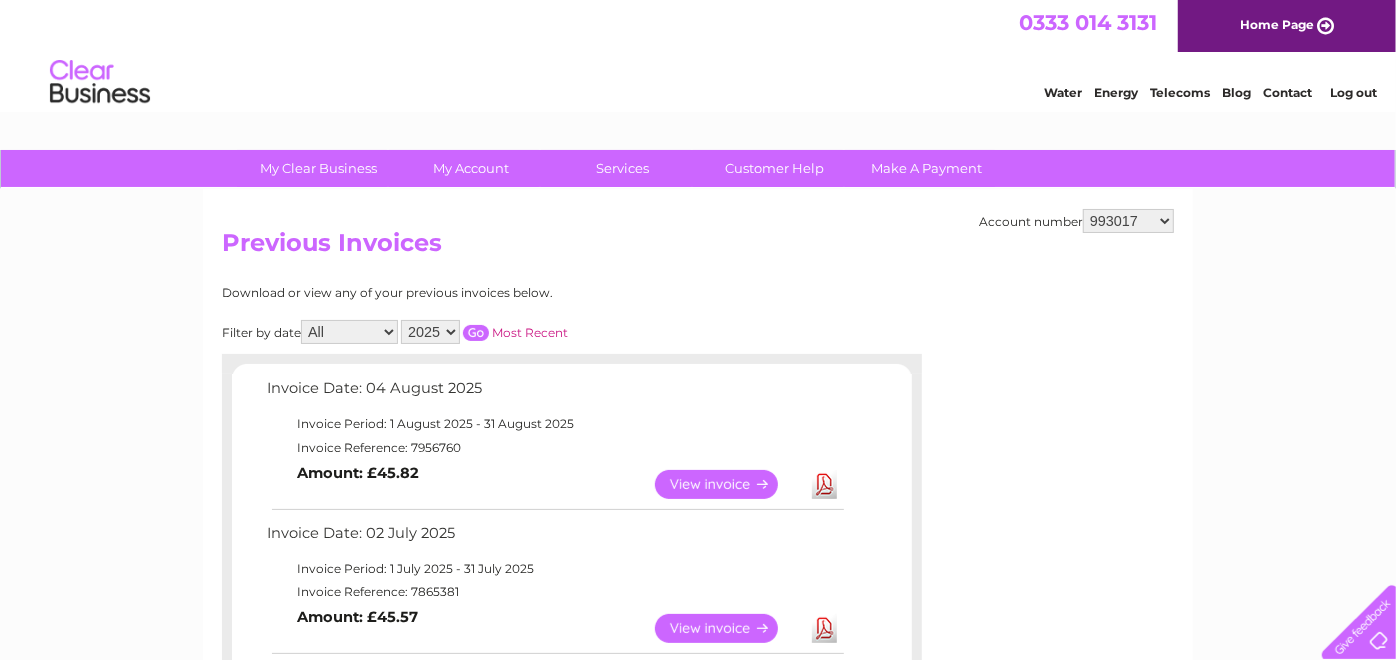 click on "925698
934462
934831
938572
941363
942374
952730
966731
966770
967205
971927
971928
978559
979607
985178
985179
985849
986453
990286
991618
993017
1081768
1082282
1083373
1083378
1085238
1089701
1090650
1091796
1092614
1108616
1112854
1117153
1118441
1120525
1124388
1125578
1128961
1129884
1136252
1138444
1140474
1148754
1150161
1154871
1155319
1156466
30267443
30270485
30270508
30270514
30271835
30280606
30280699
30280747
30282780
30284582
30284637
30284735
30293800
30294015
30297332
30299135
30299537
30299937
30300560
30300691
30301050
30301360
30301933
30303150
30304650
30305512
30306193
30309425
30309568
30311434
30311676
30312994
30314930
30315102
30316678
30317572
30318144
30319503
30319725
30320063
30322877" at bounding box center (1128, 221) 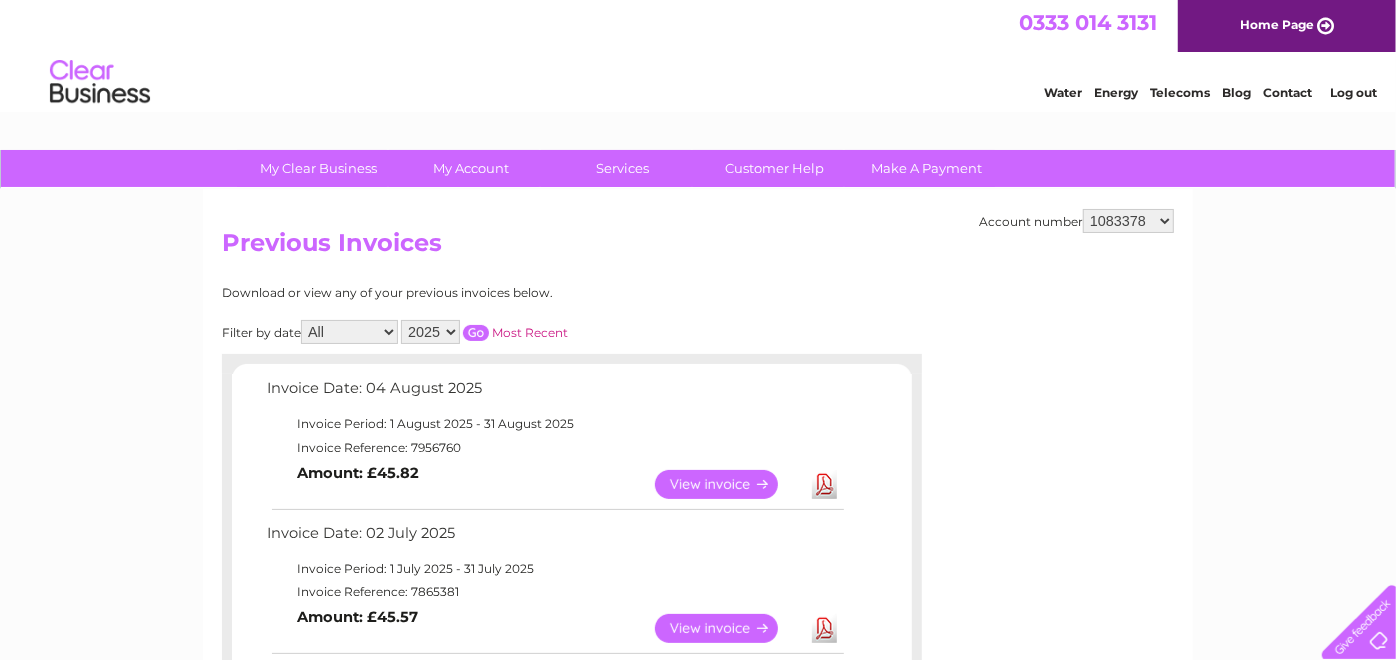 click on "925698
934462
934831
938572
941363
942374
952730
966731
966770
967205
971927
971928
978559
979607
985178
985179
985849
986453
990286
991618
993017
1081768
1082282
1083373
1083378
1085238
1089701
1090650
1091796
1092614
1108616
1112854
1117153
1118441
1120525
1124388
1125578
1128961
1129884
1136252
1138444
1140474
1148754
1150161
1154871
1155319
1156466
30267443
30270485
30270508
30270514
30271835
30280606
30280699
30280747
30282780
30284582
30284637
30284735
30293800
30294015
30297332
30299135
30299537
30299937
30300560
30300691
30301050
30301360
30301933
30303150
30304650
30305512
30306193
30309425
30309568
30311434
30311676
30312994
30314930
30315102
30316678
30317572
30318144
30319503
30319725
30320063
30322877" at bounding box center (1128, 221) 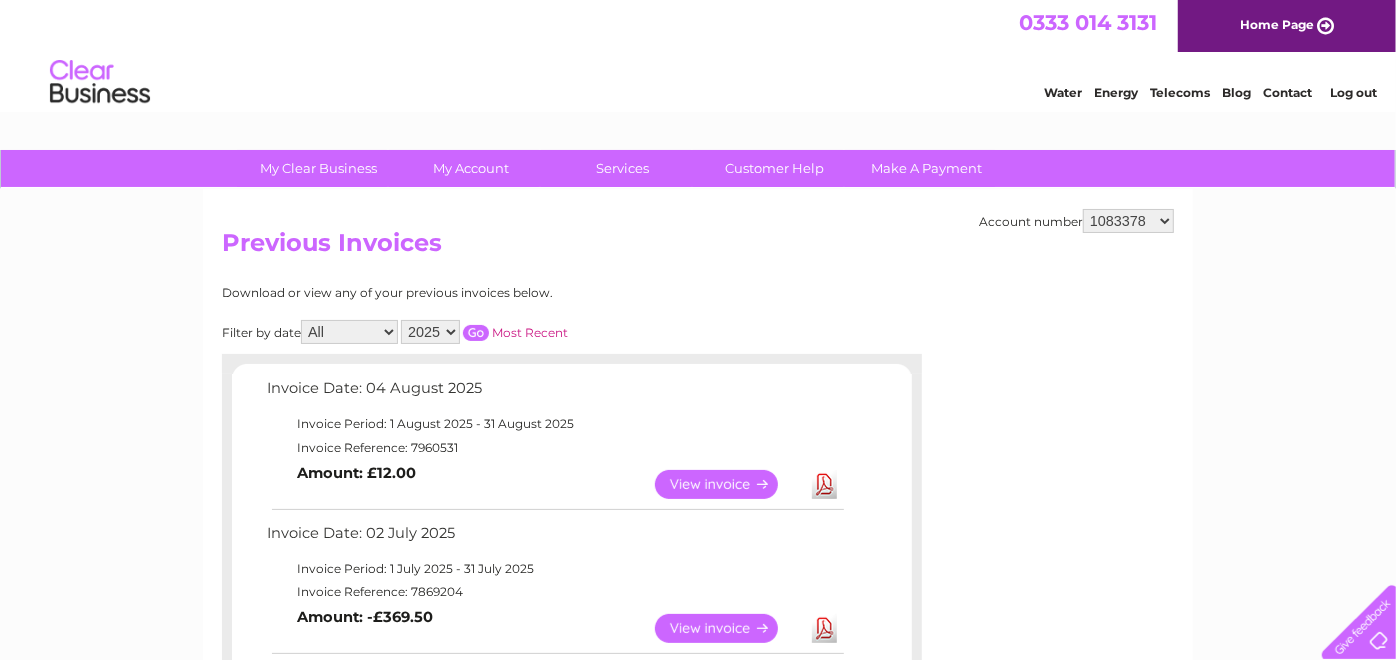 scroll, scrollTop: 0, scrollLeft: 0, axis: both 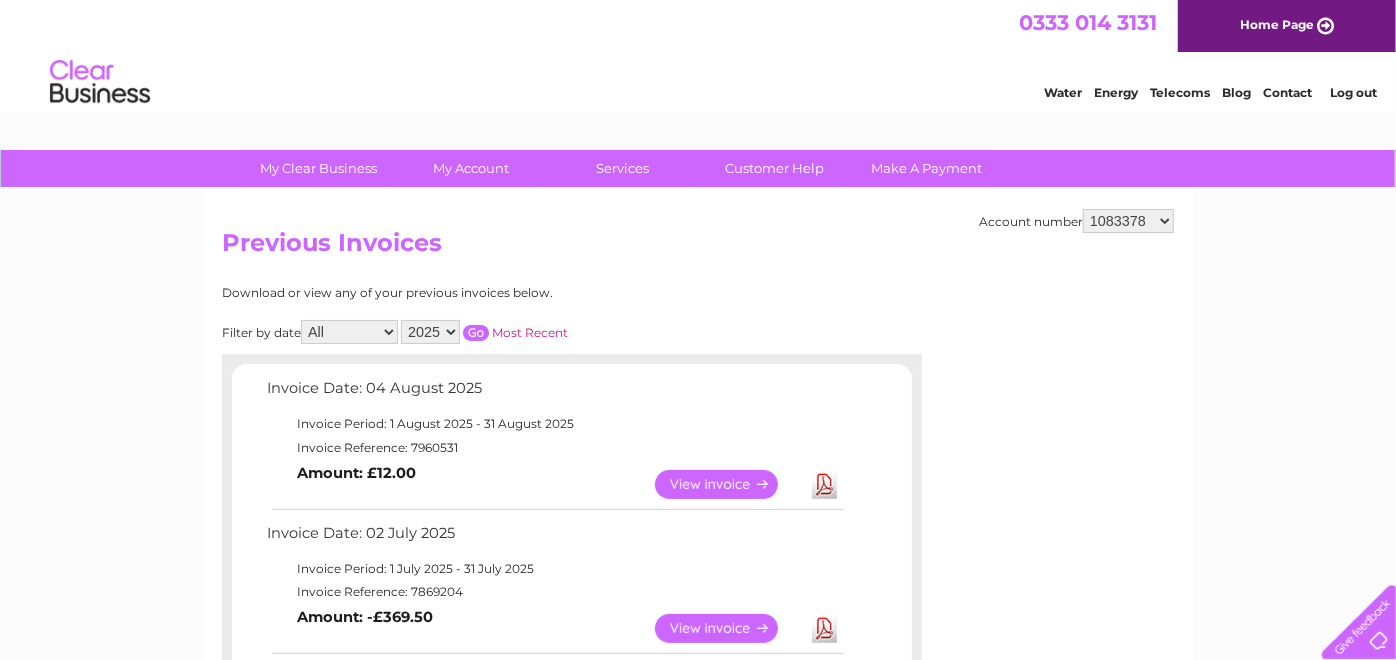click on "View" at bounding box center (728, 628) 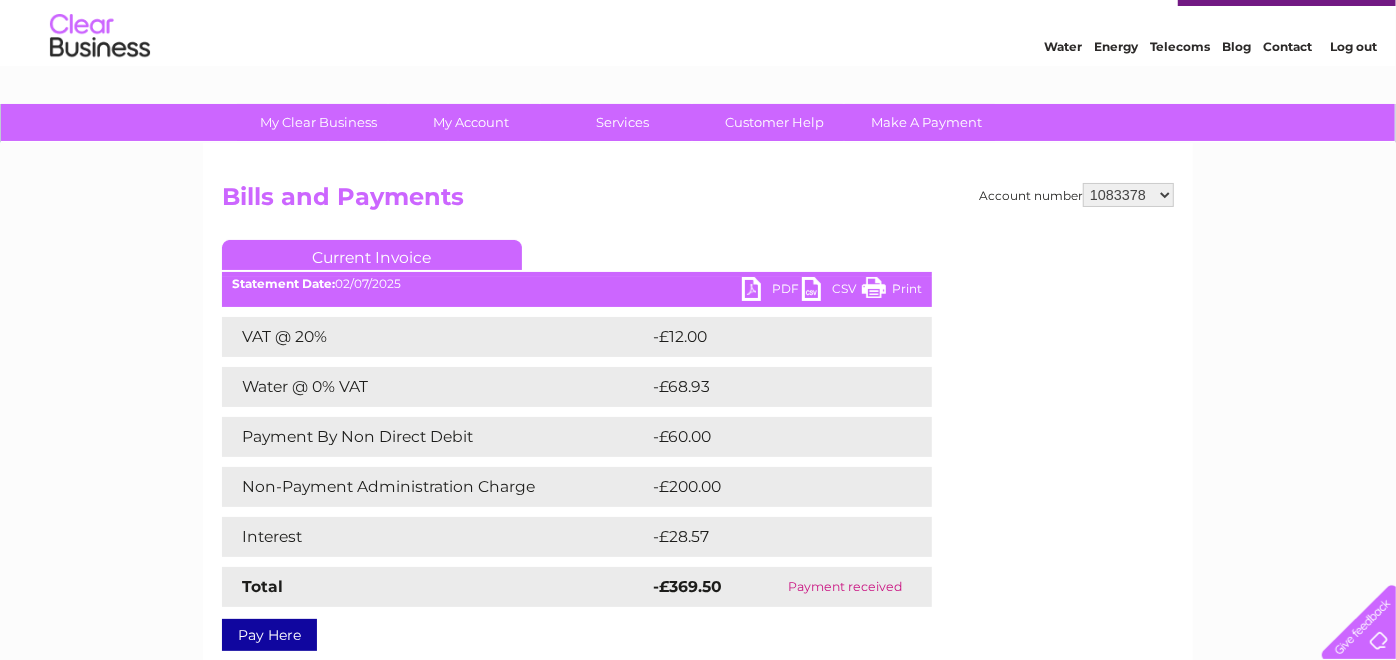 scroll, scrollTop: 0, scrollLeft: 0, axis: both 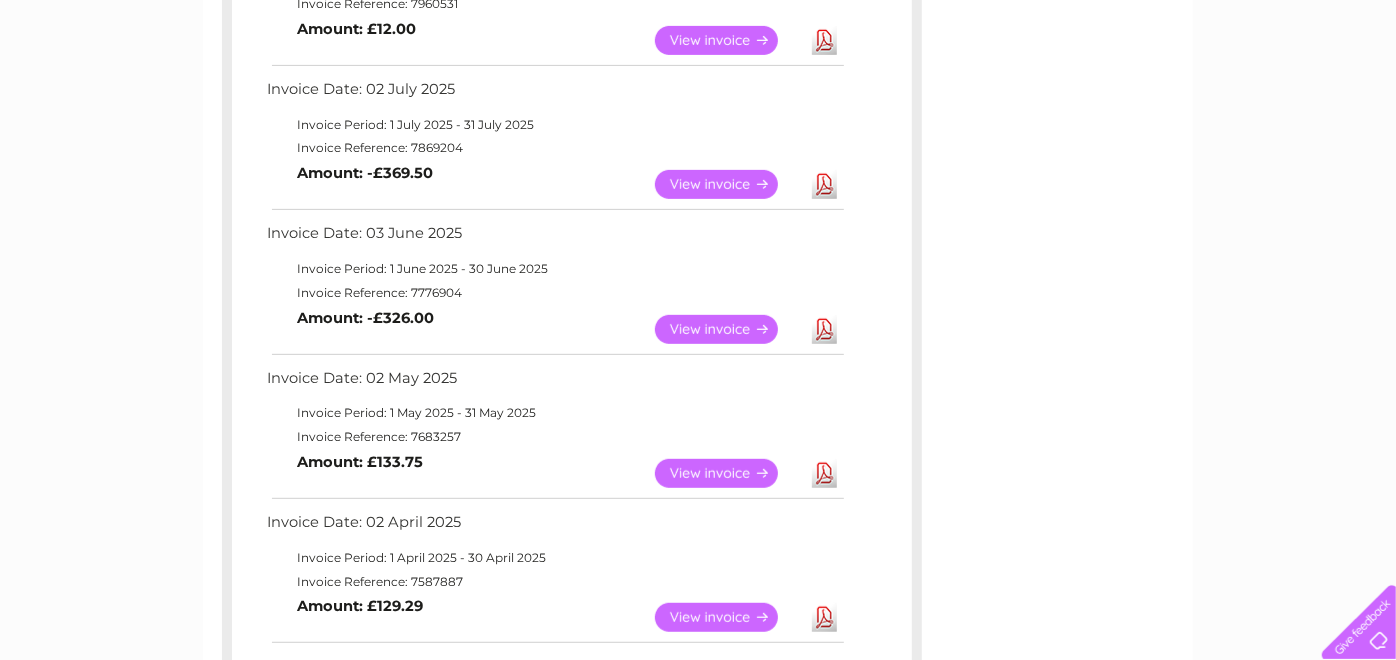 click on "Download" at bounding box center [824, 329] 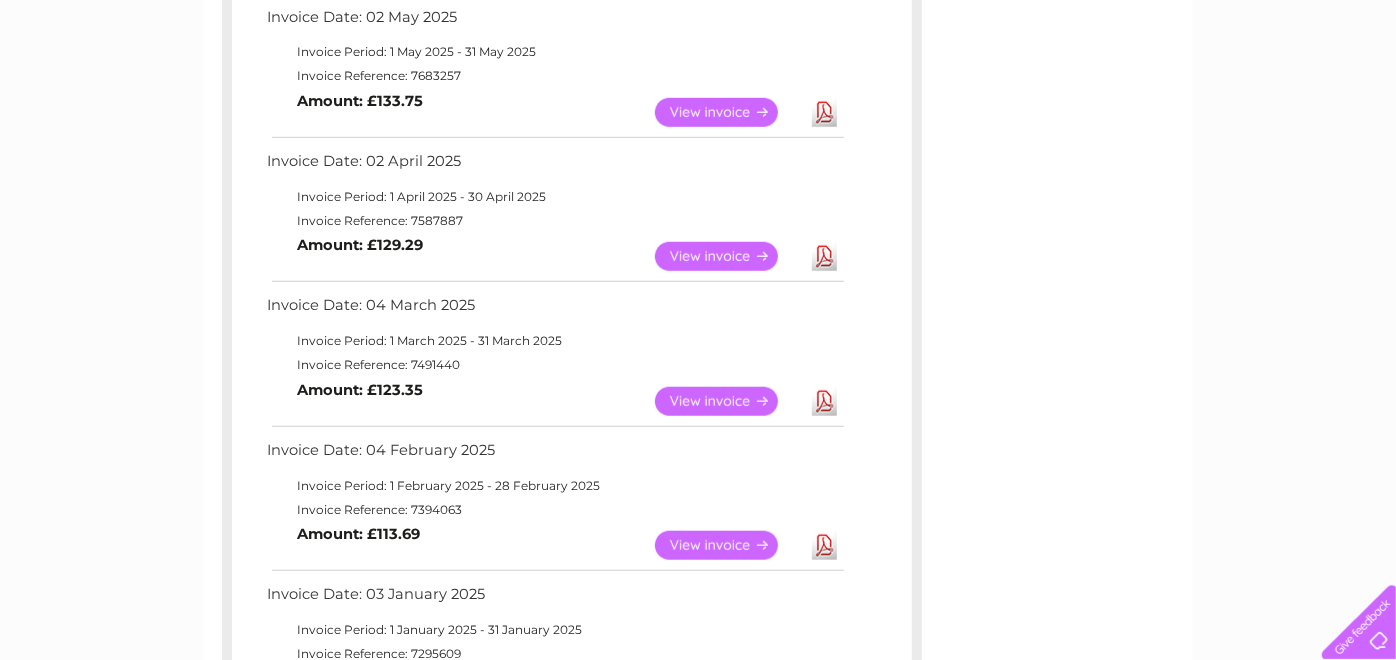 scroll, scrollTop: 1000, scrollLeft: 0, axis: vertical 